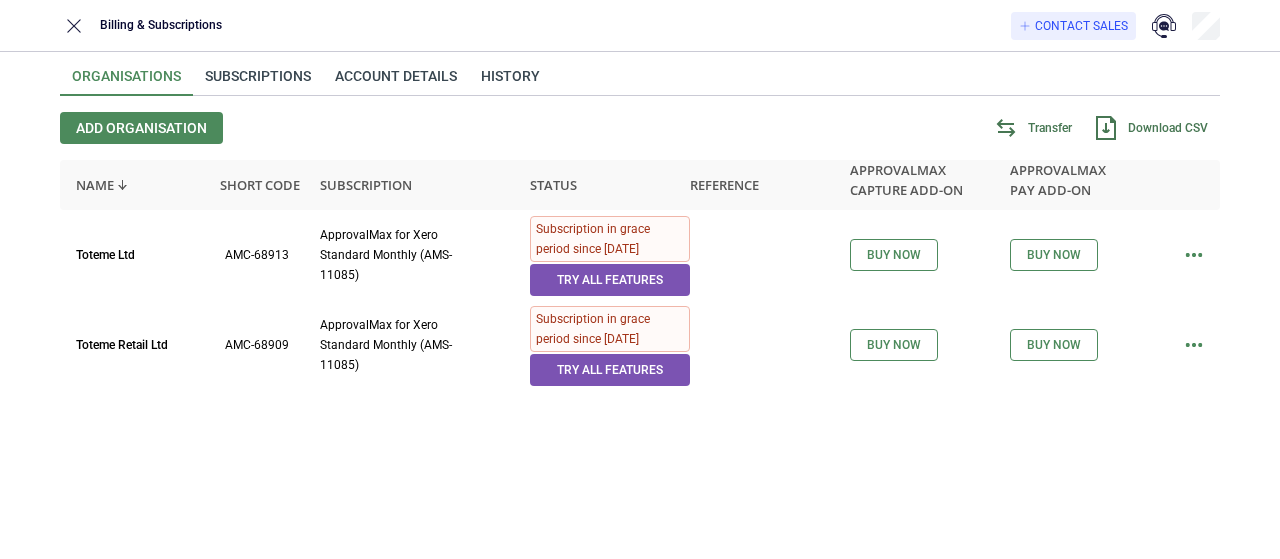 scroll, scrollTop: 0, scrollLeft: 0, axis: both 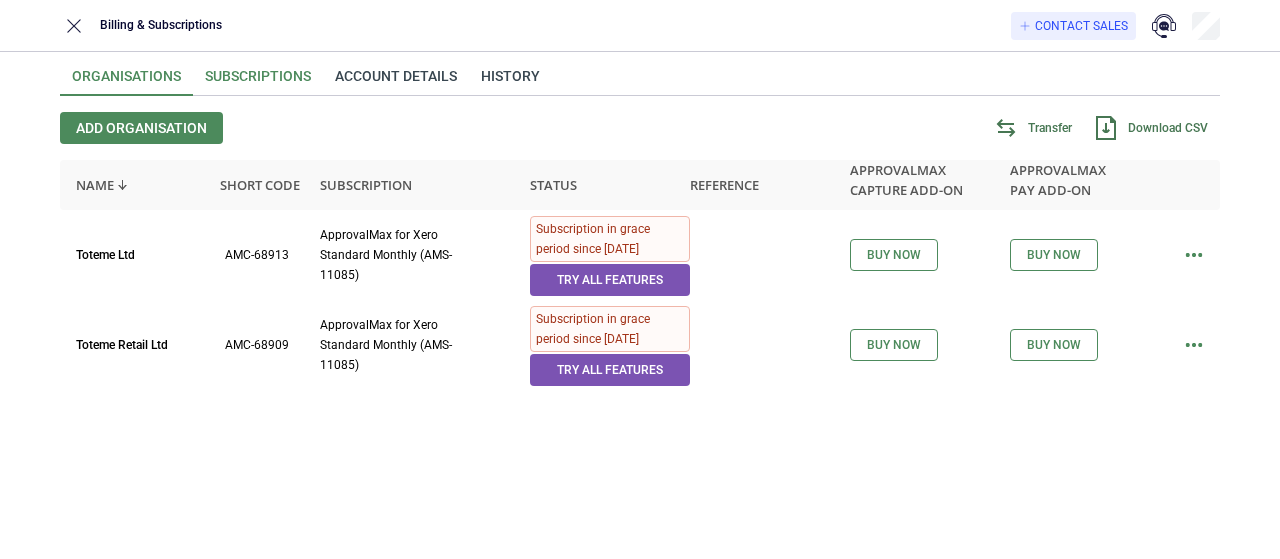 click on "Subscriptions" at bounding box center [258, 82] 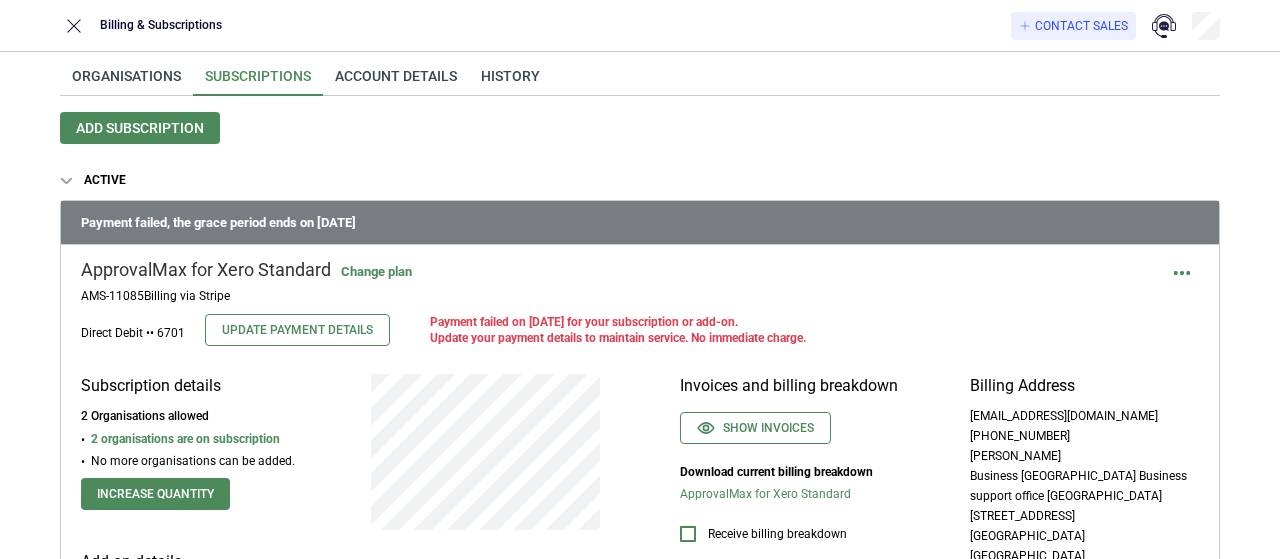 type 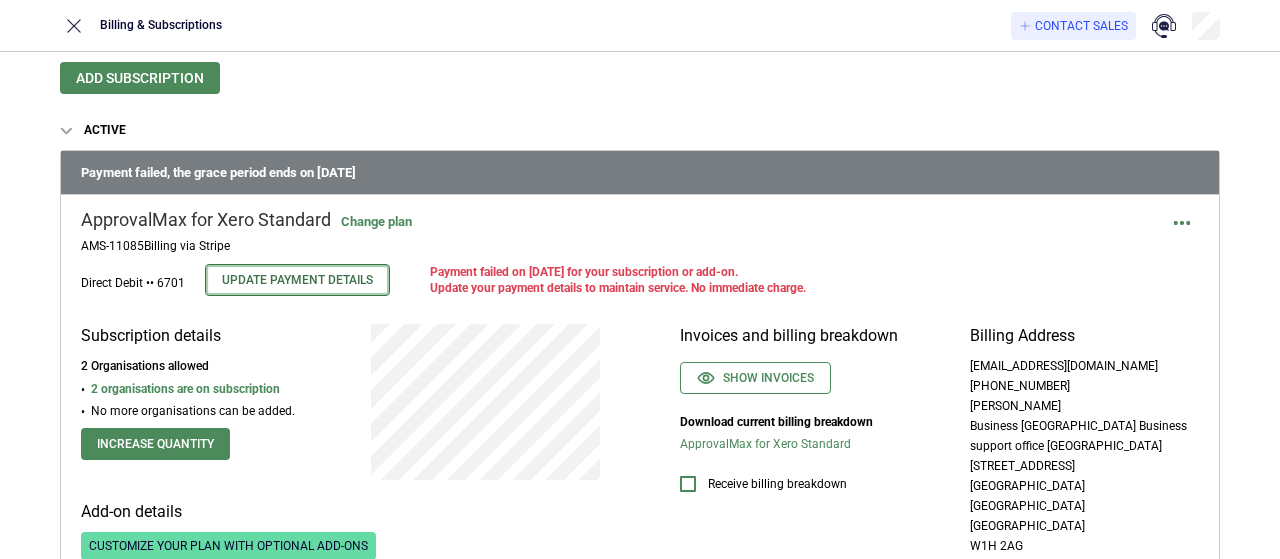 click on "Update Payment Details" at bounding box center [297, 280] 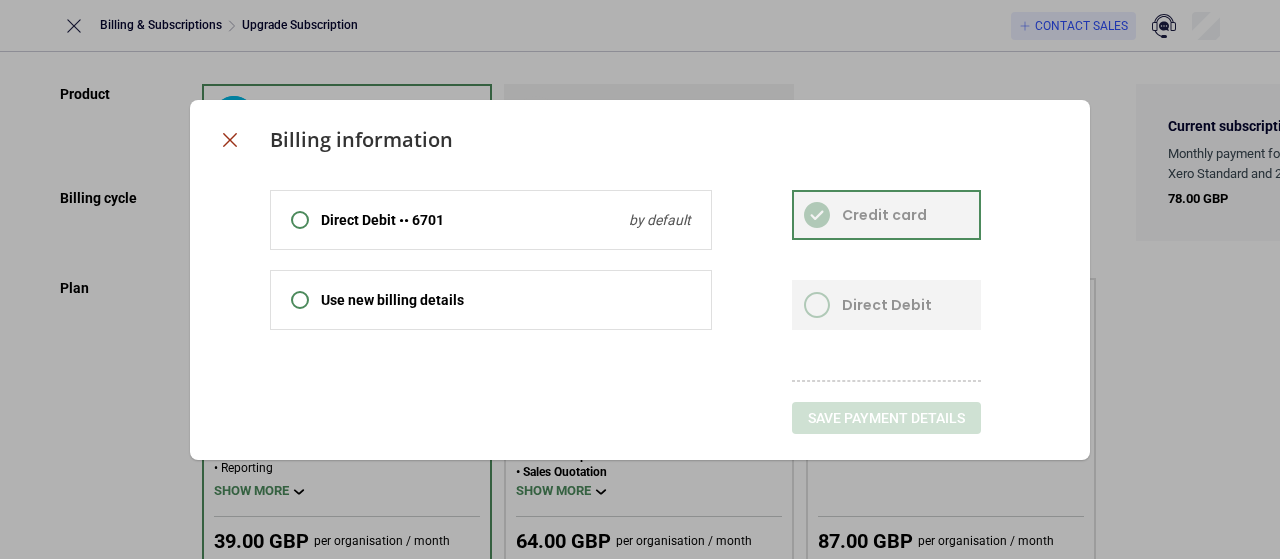 click 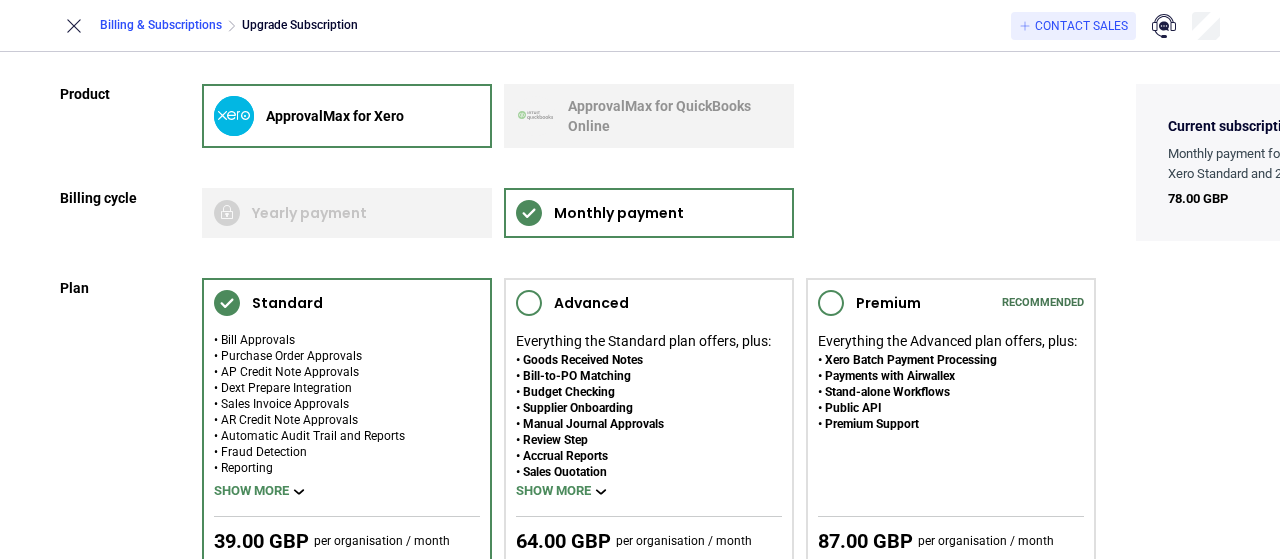 click on "Billing & Subscriptions" at bounding box center [161, 25] 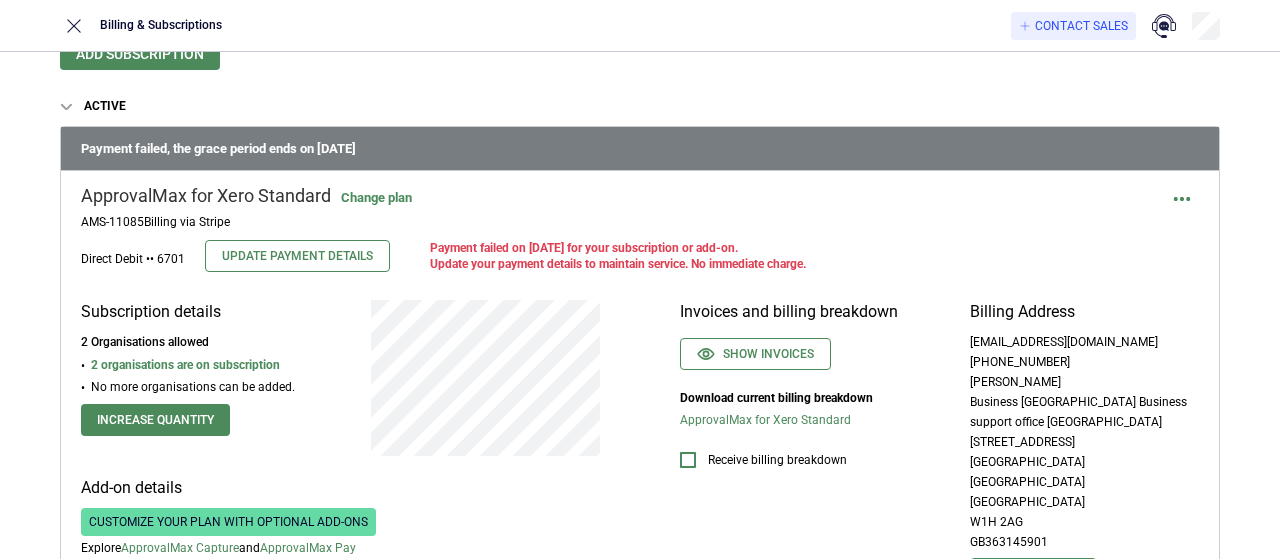 scroll, scrollTop: 67, scrollLeft: 0, axis: vertical 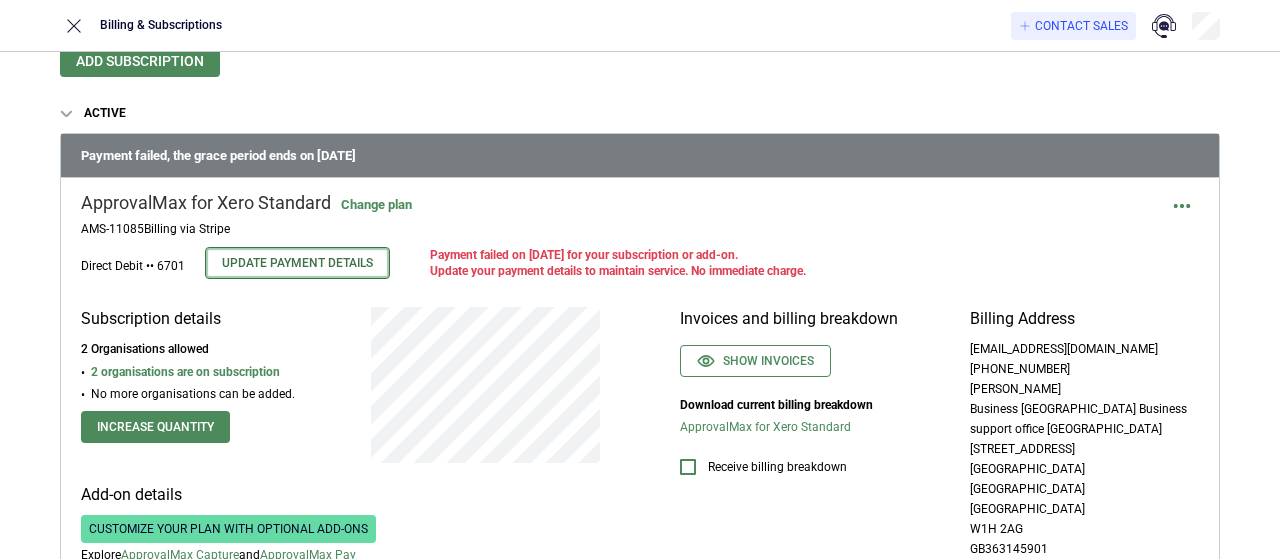 click on "Update Payment Details" at bounding box center [297, 263] 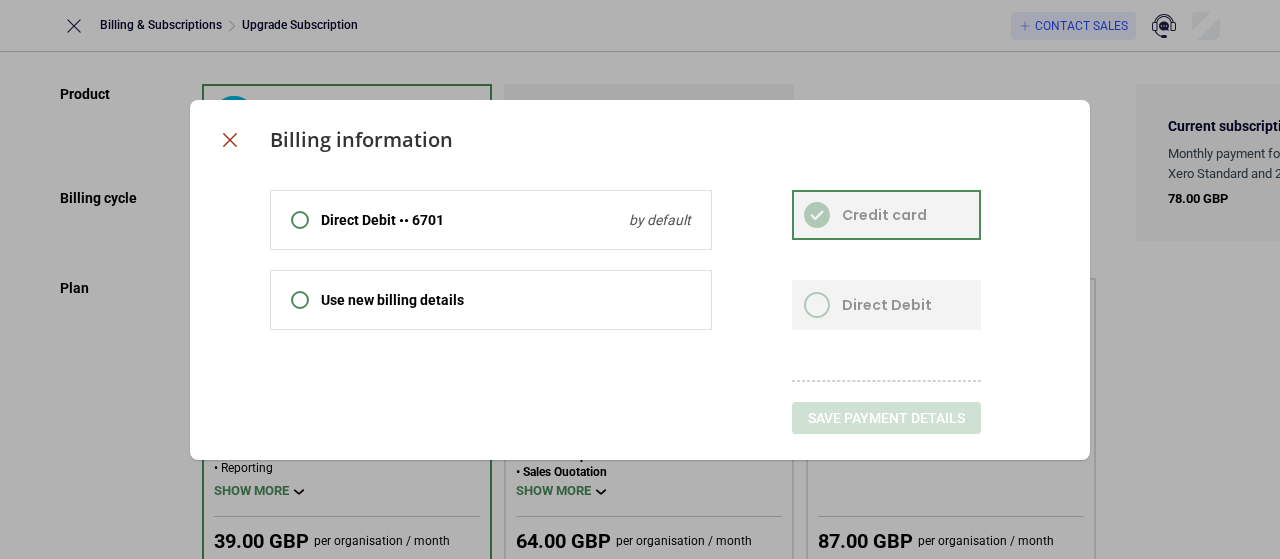 click 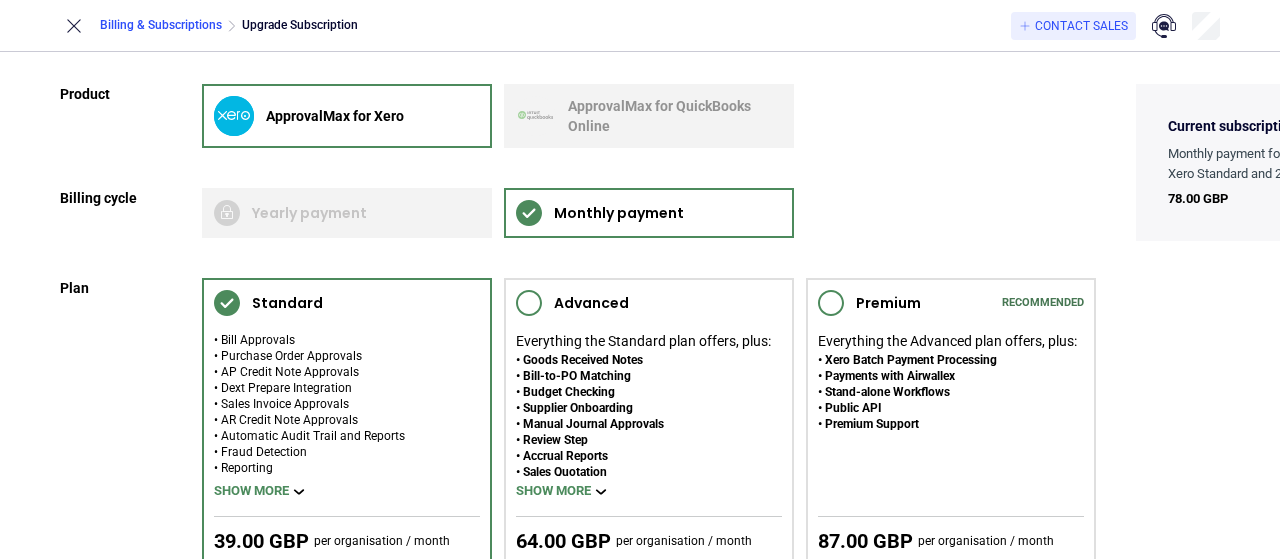 click on "Billing & Subscriptions" at bounding box center [161, 25] 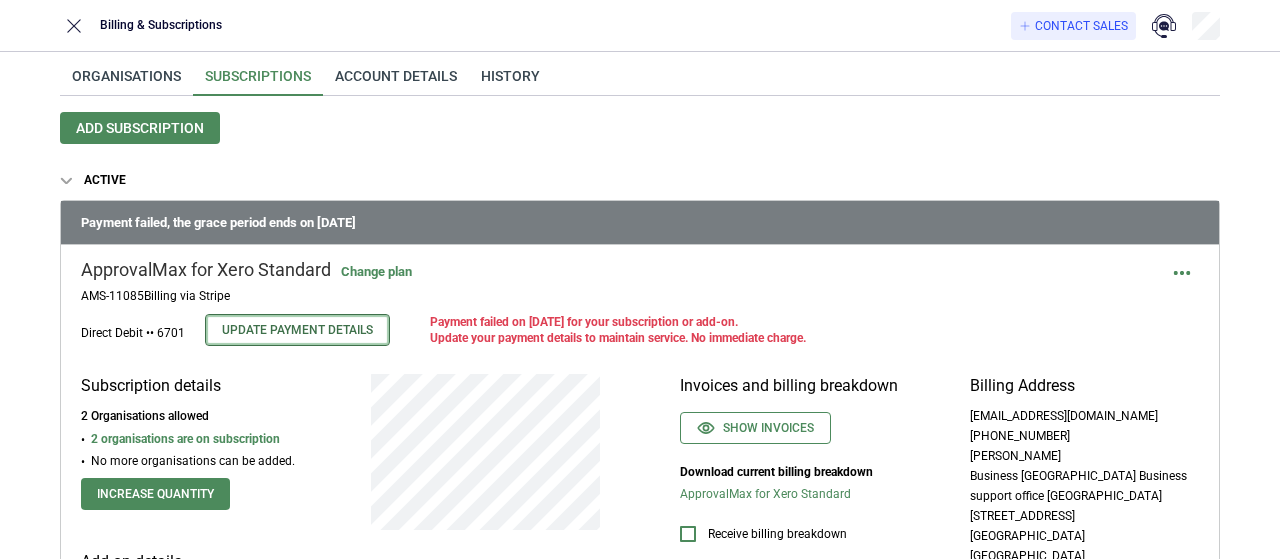 click on "Update Payment Details" at bounding box center (297, 330) 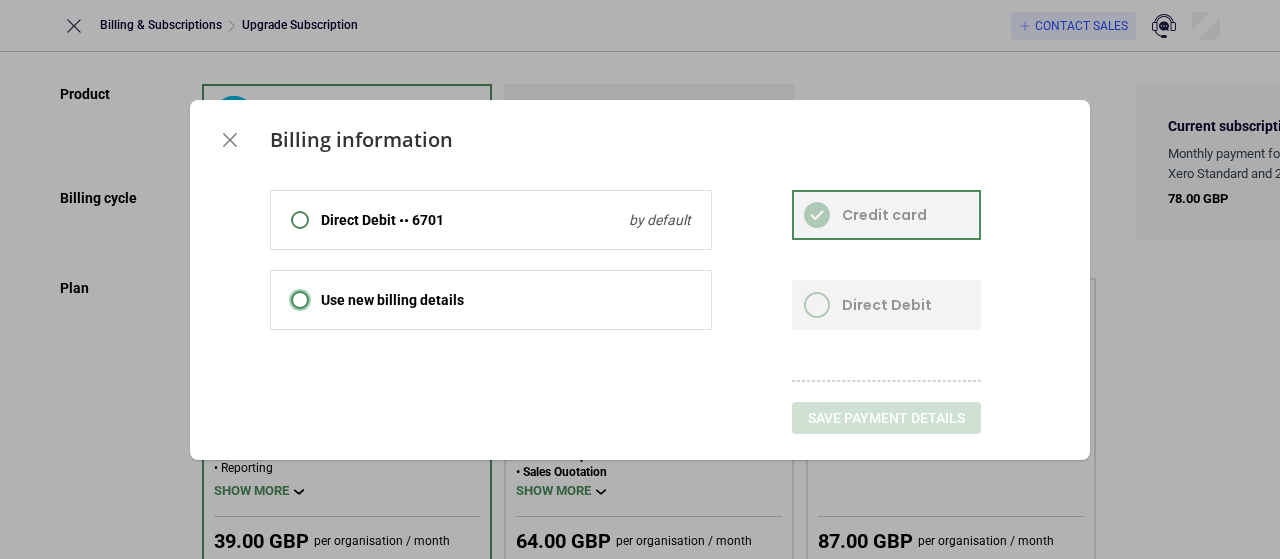 click at bounding box center (300, 300) 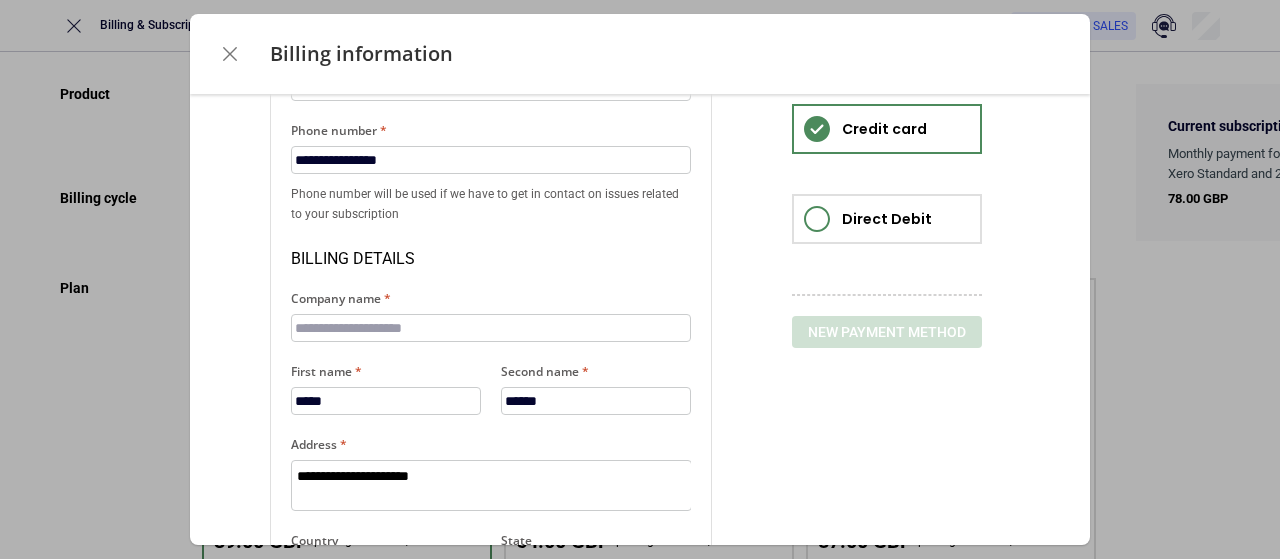 scroll, scrollTop: 0, scrollLeft: 0, axis: both 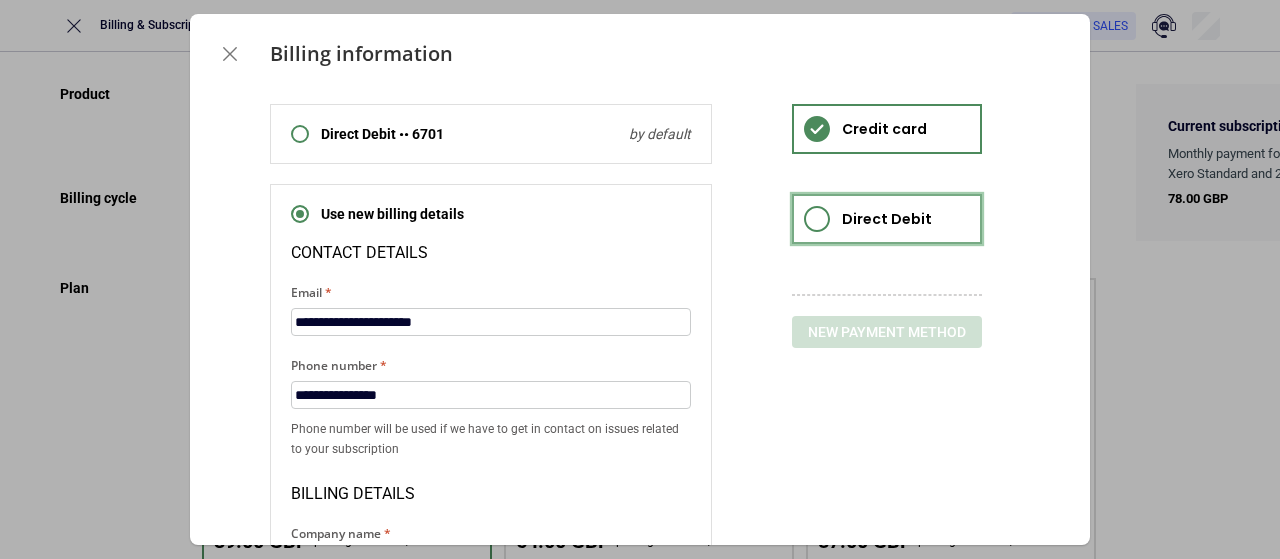 click 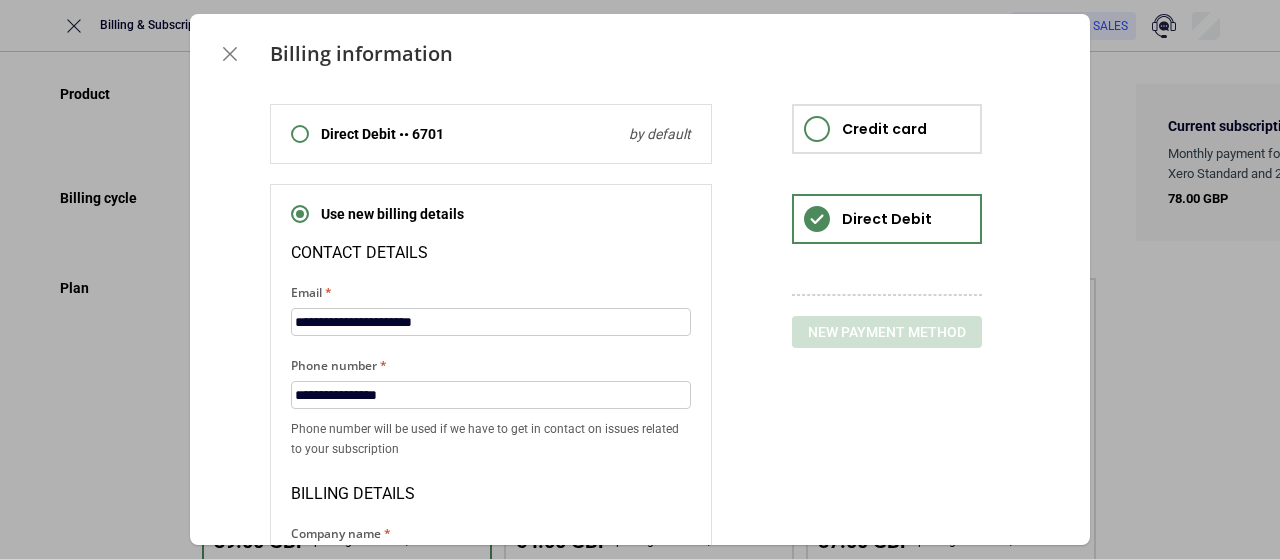 drag, startPoint x: 1069, startPoint y: 230, endPoint x: 1065, endPoint y: 297, distance: 67.11929 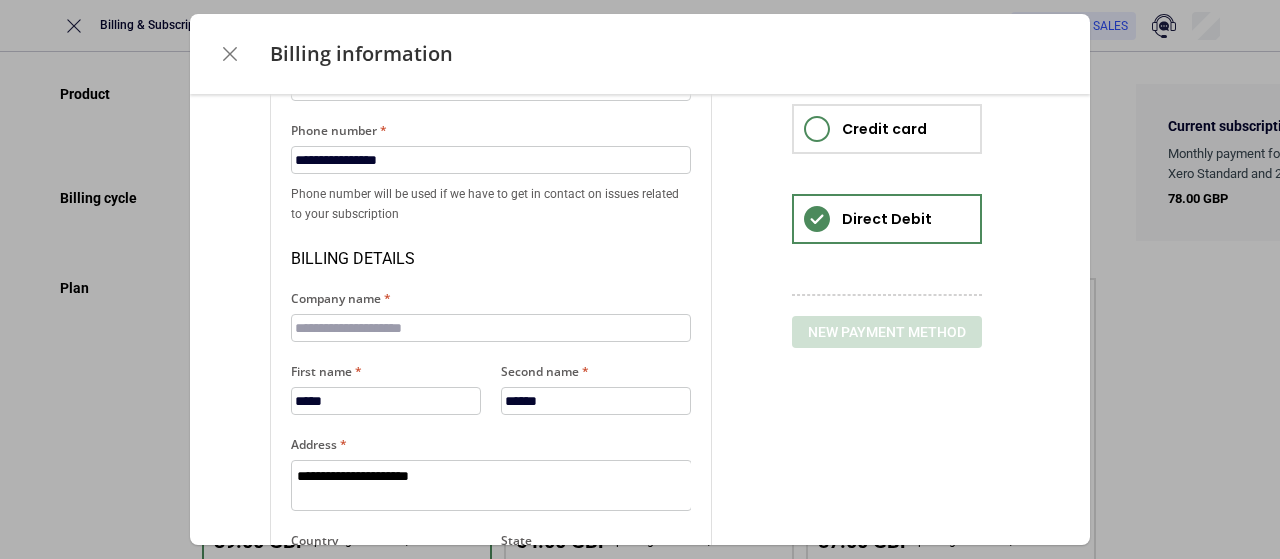 scroll, scrollTop: 0, scrollLeft: 0, axis: both 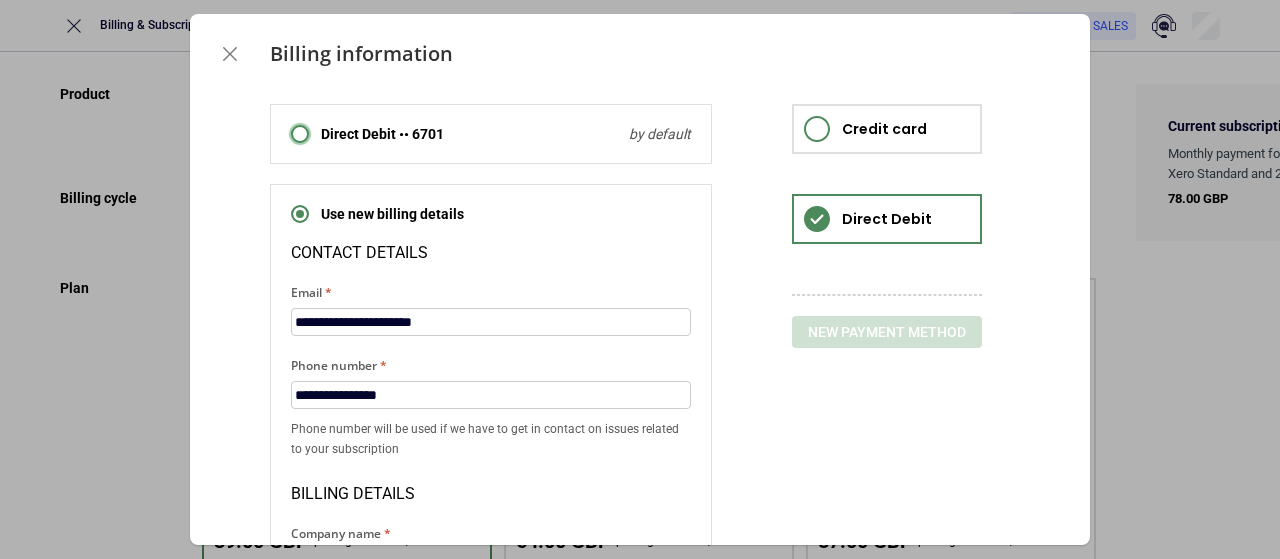 click at bounding box center [300, 134] 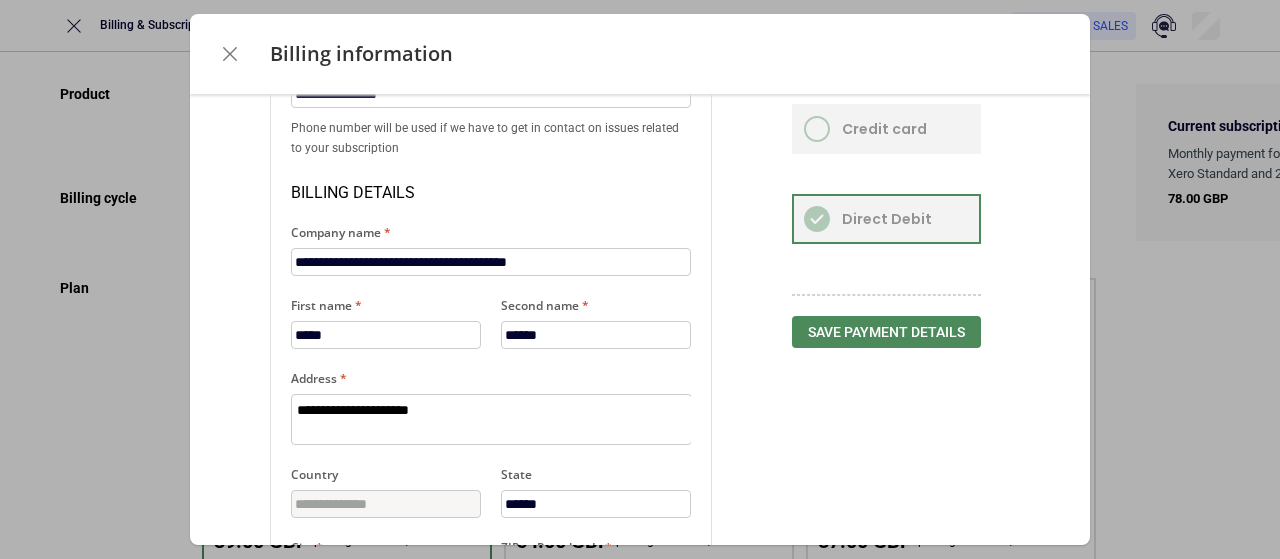 scroll, scrollTop: 0, scrollLeft: 0, axis: both 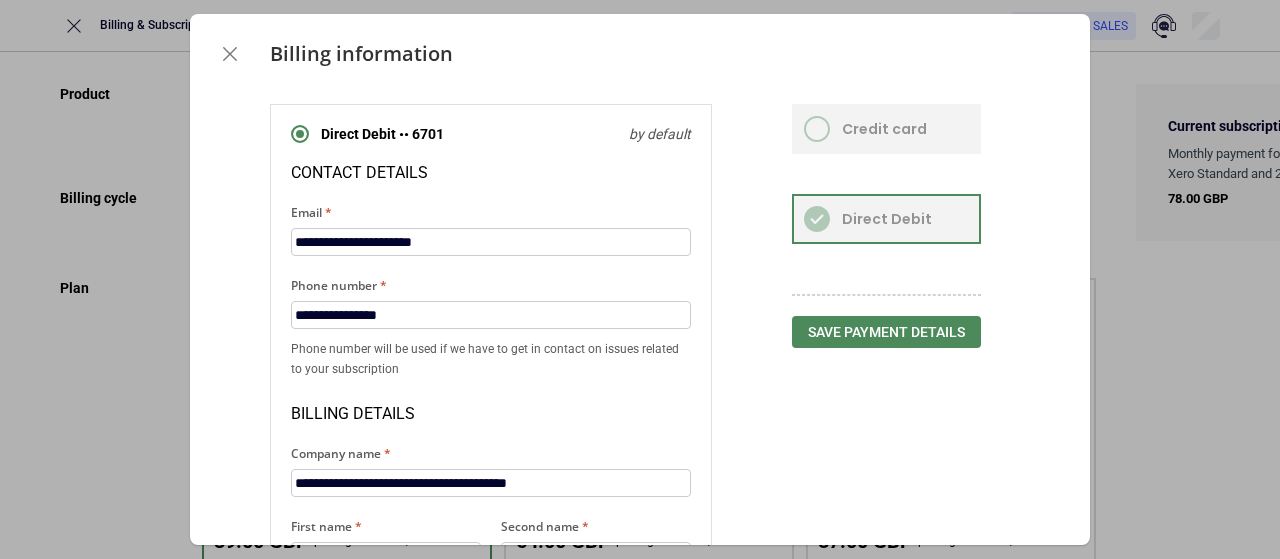 click on "**********" at bounding box center (640, 279) 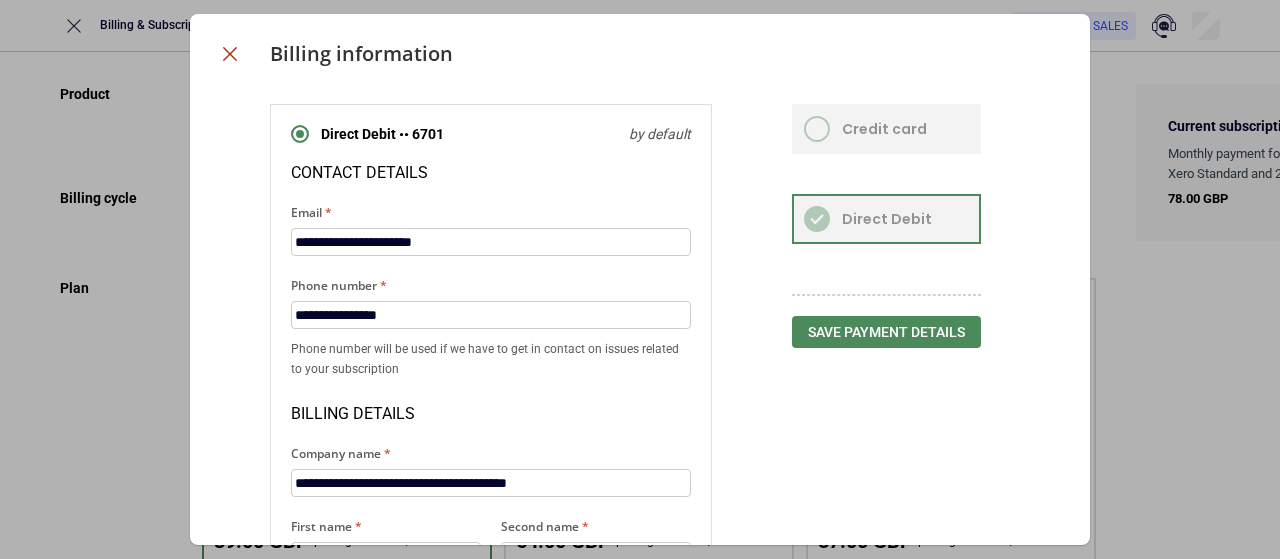 click 